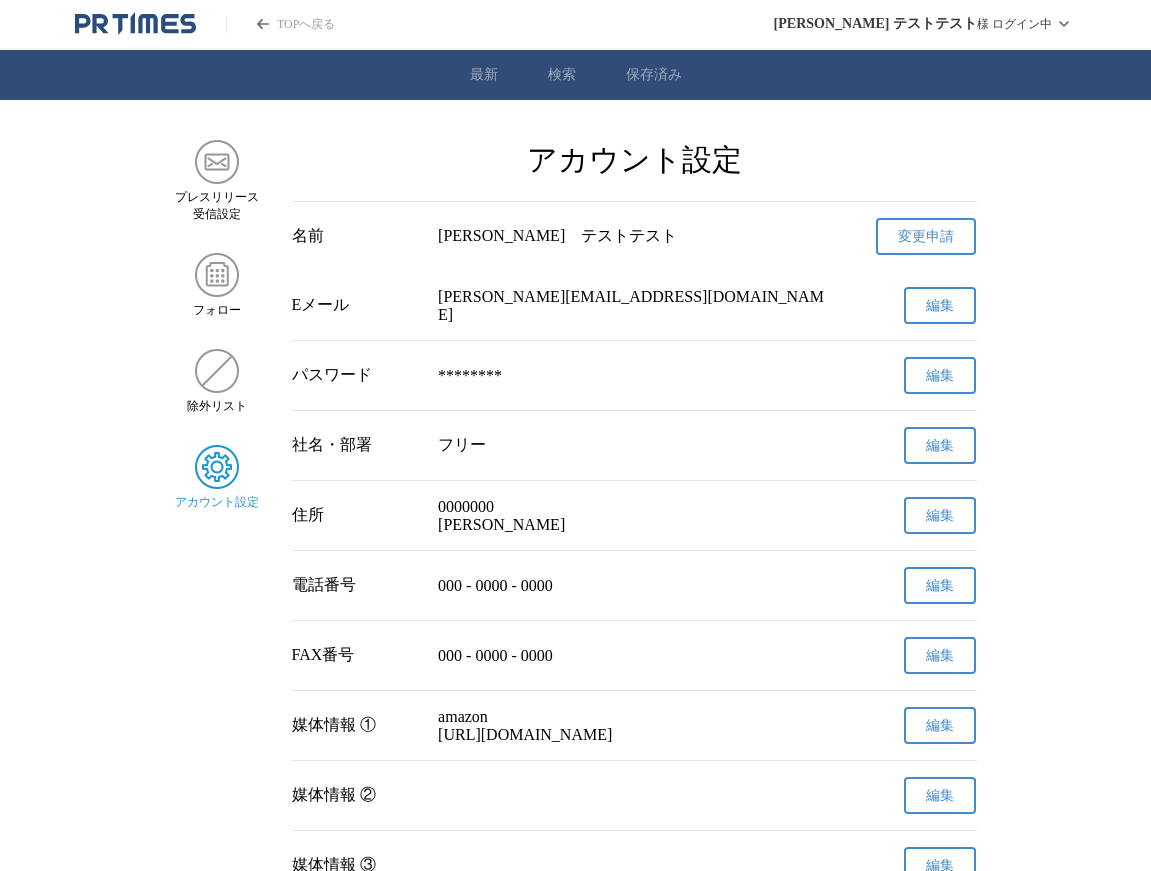 scroll, scrollTop: 547, scrollLeft: 0, axis: vertical 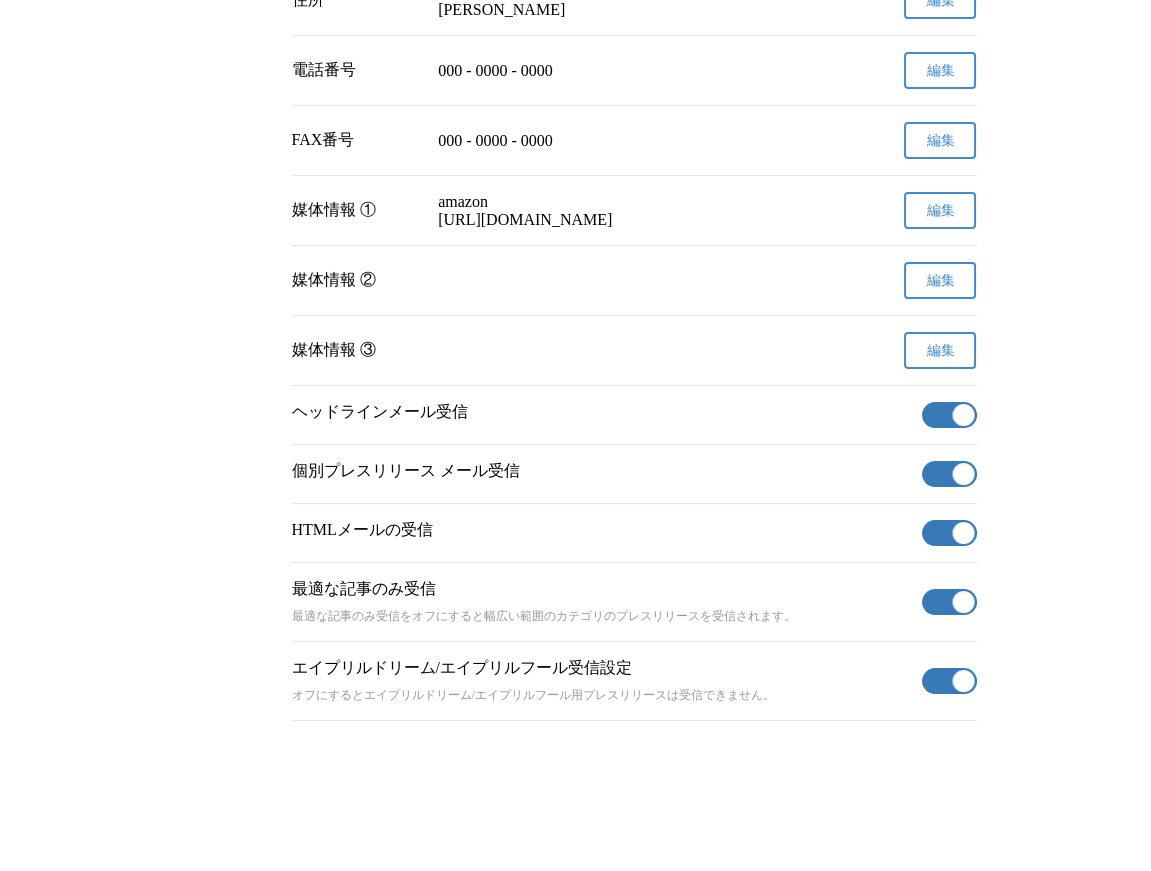 click on "媒体情報 ③
編集" at bounding box center [634, 350] 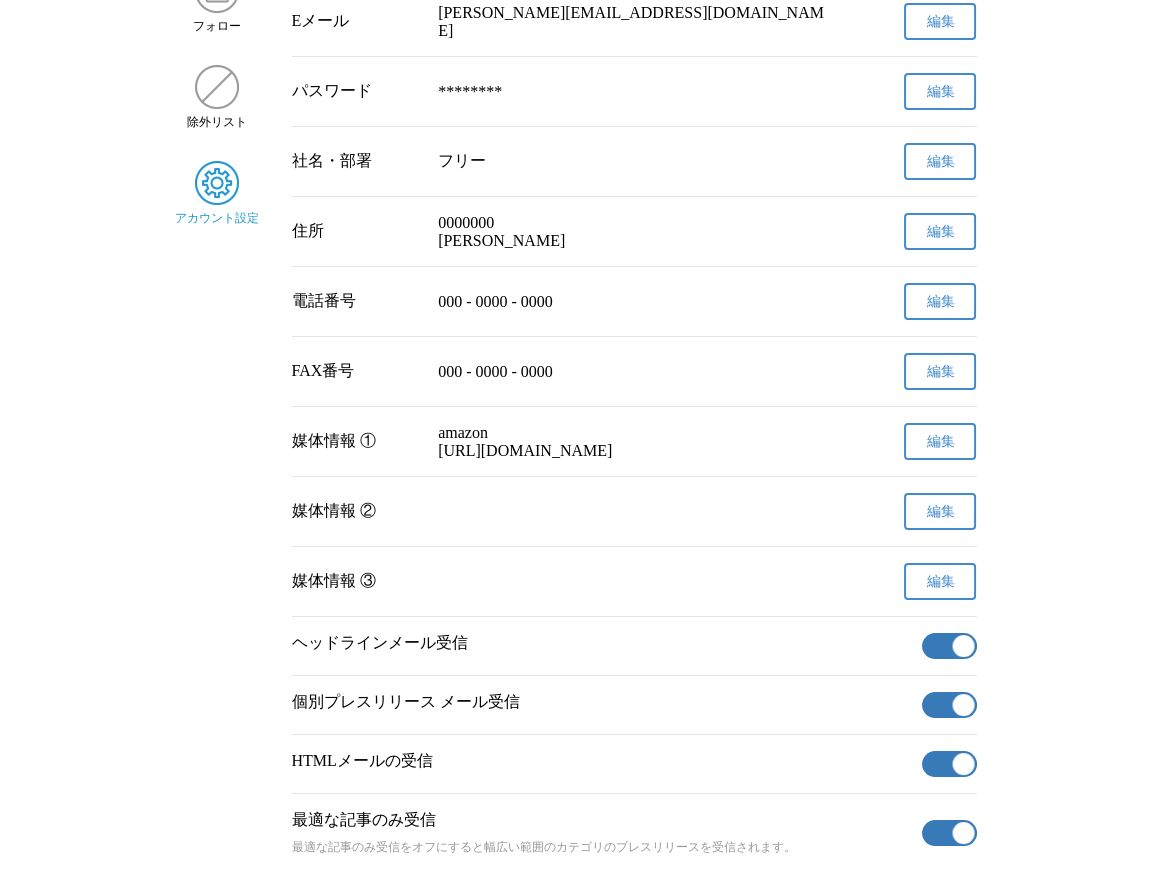 scroll, scrollTop: 0, scrollLeft: 0, axis: both 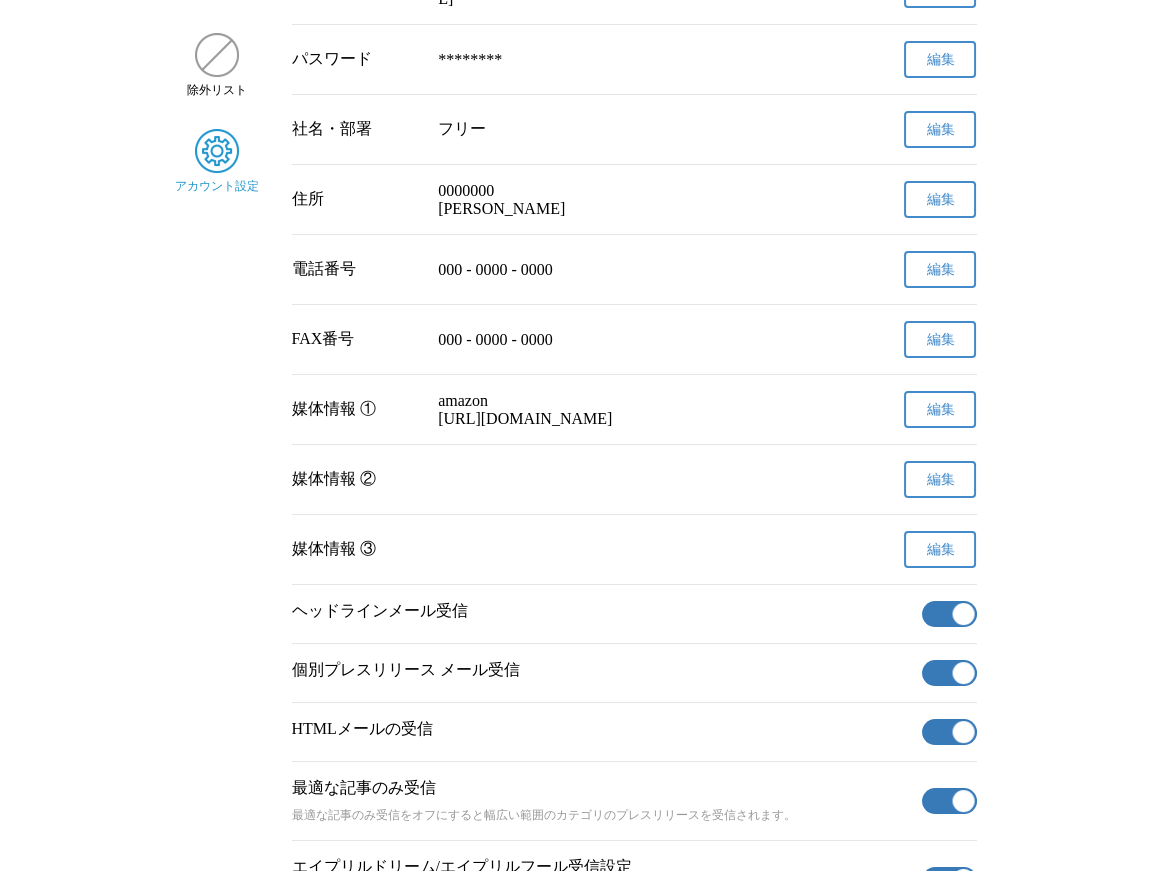 click on "FAX番号 000 - 0000 - 0000 編集" at bounding box center [634, 339] 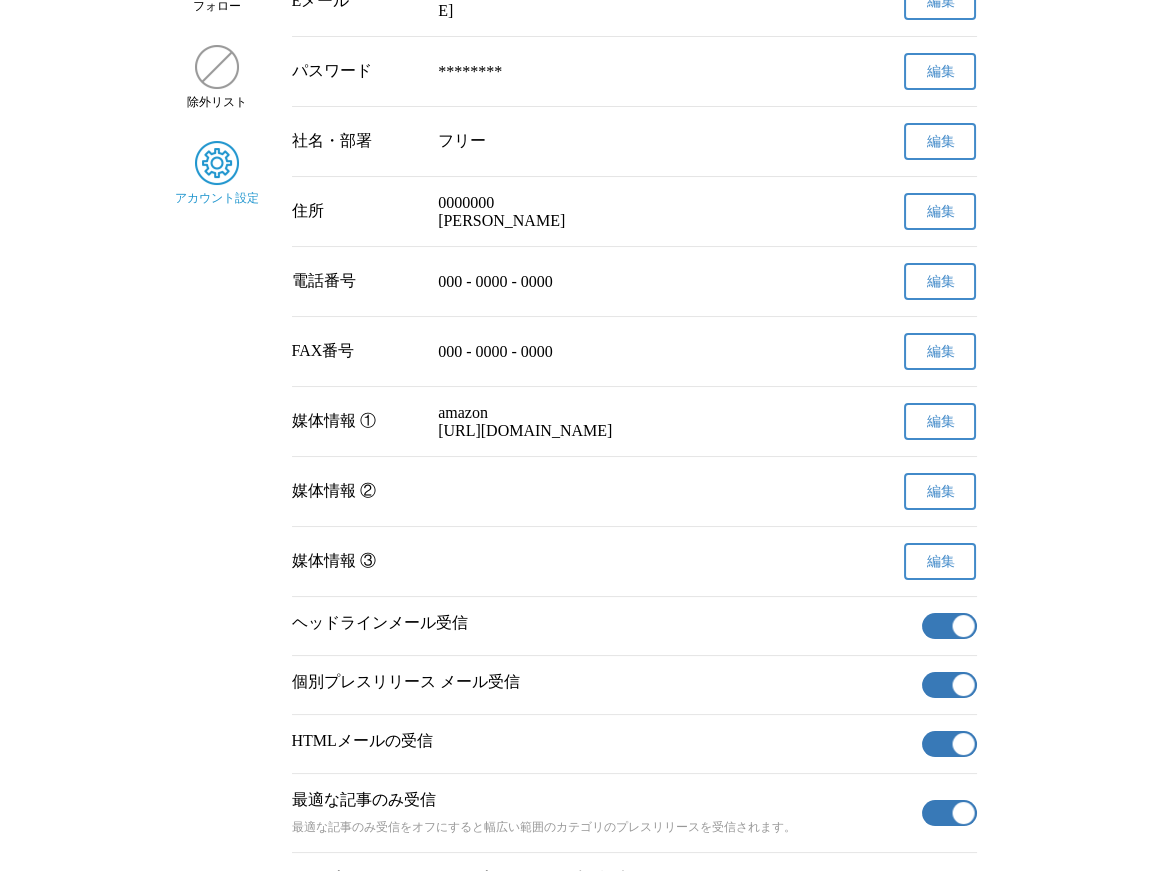 scroll, scrollTop: 286, scrollLeft: 0, axis: vertical 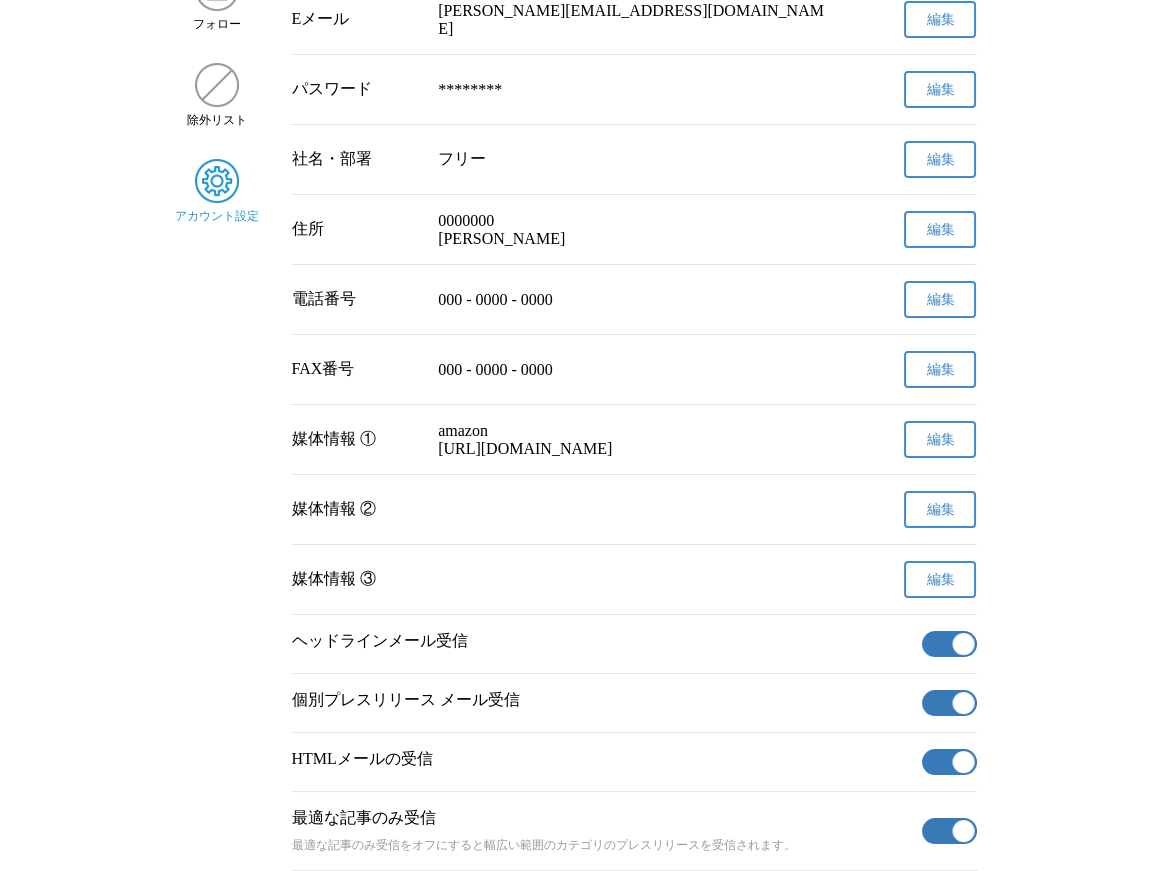 click on "編集" at bounding box center (940, 300) 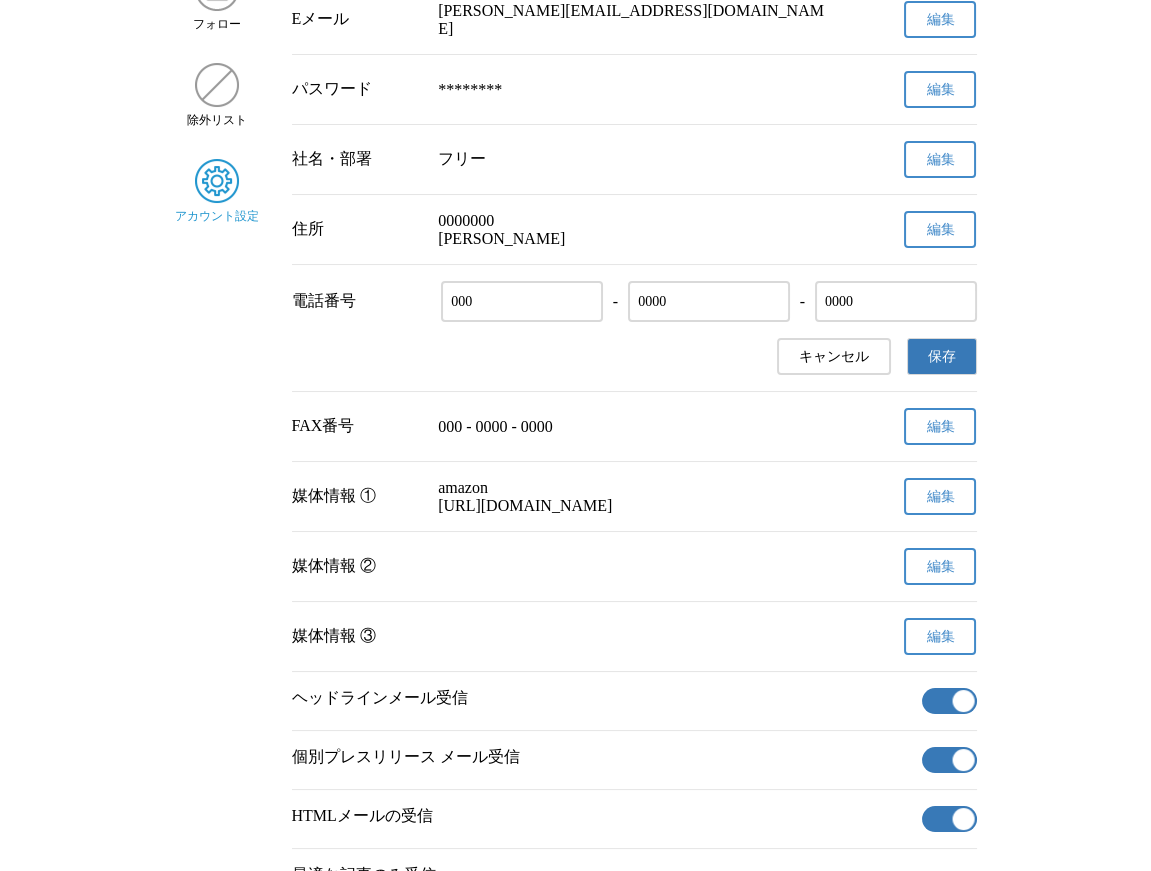 click on "0000" at bounding box center (909, 302) 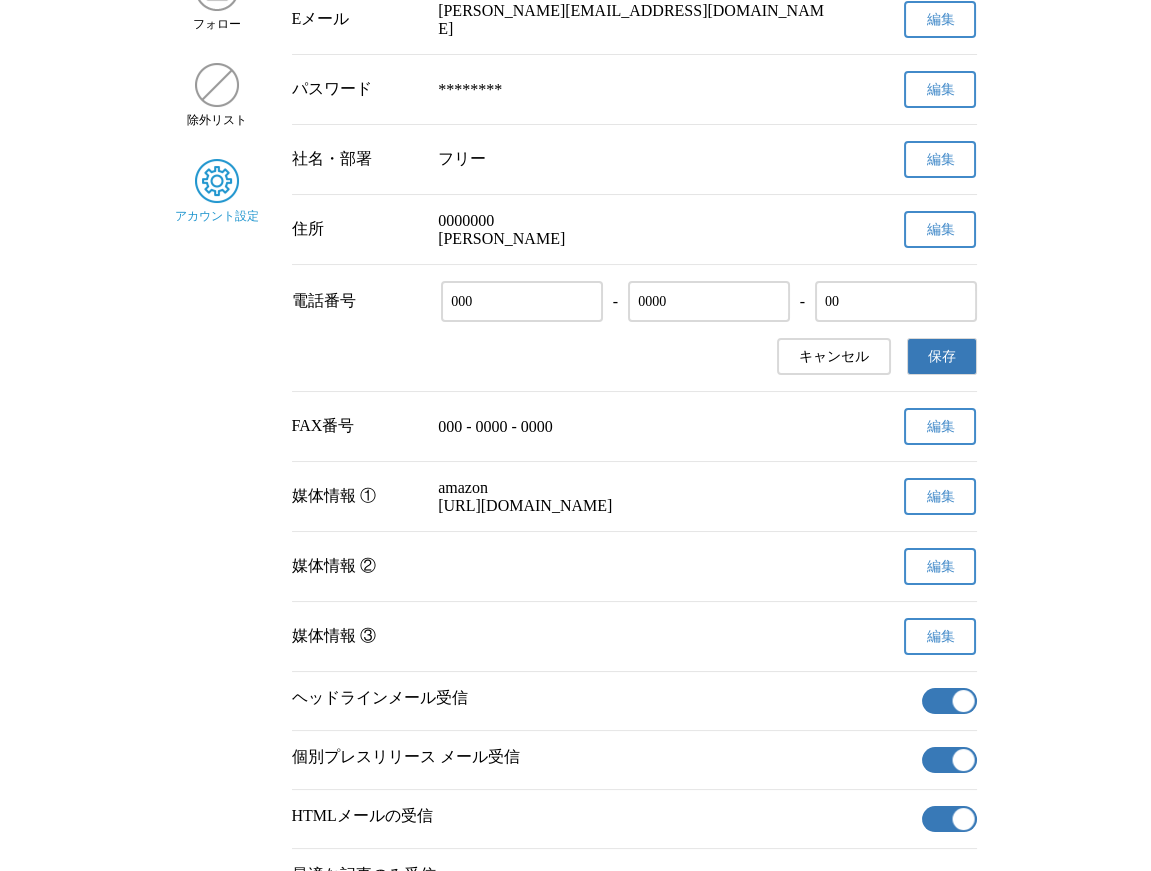 type on "0" 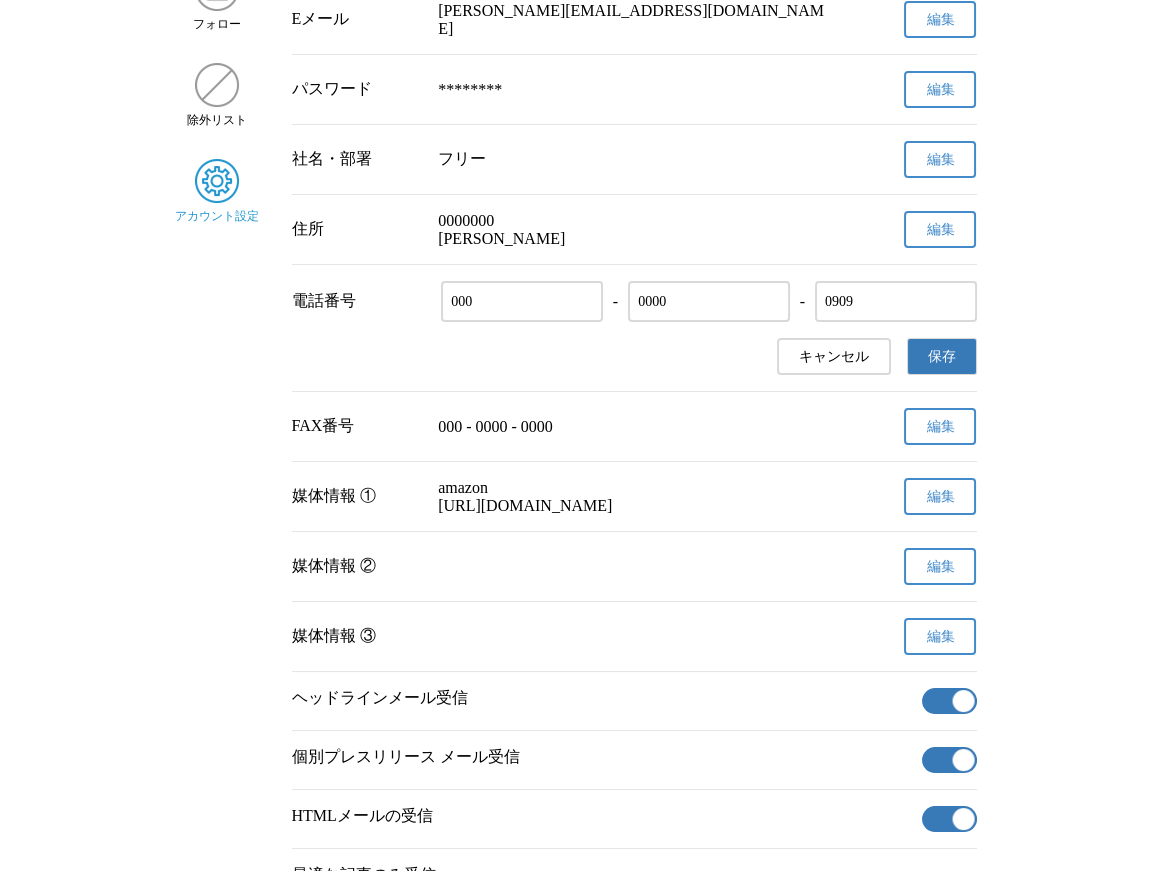 type on "0909" 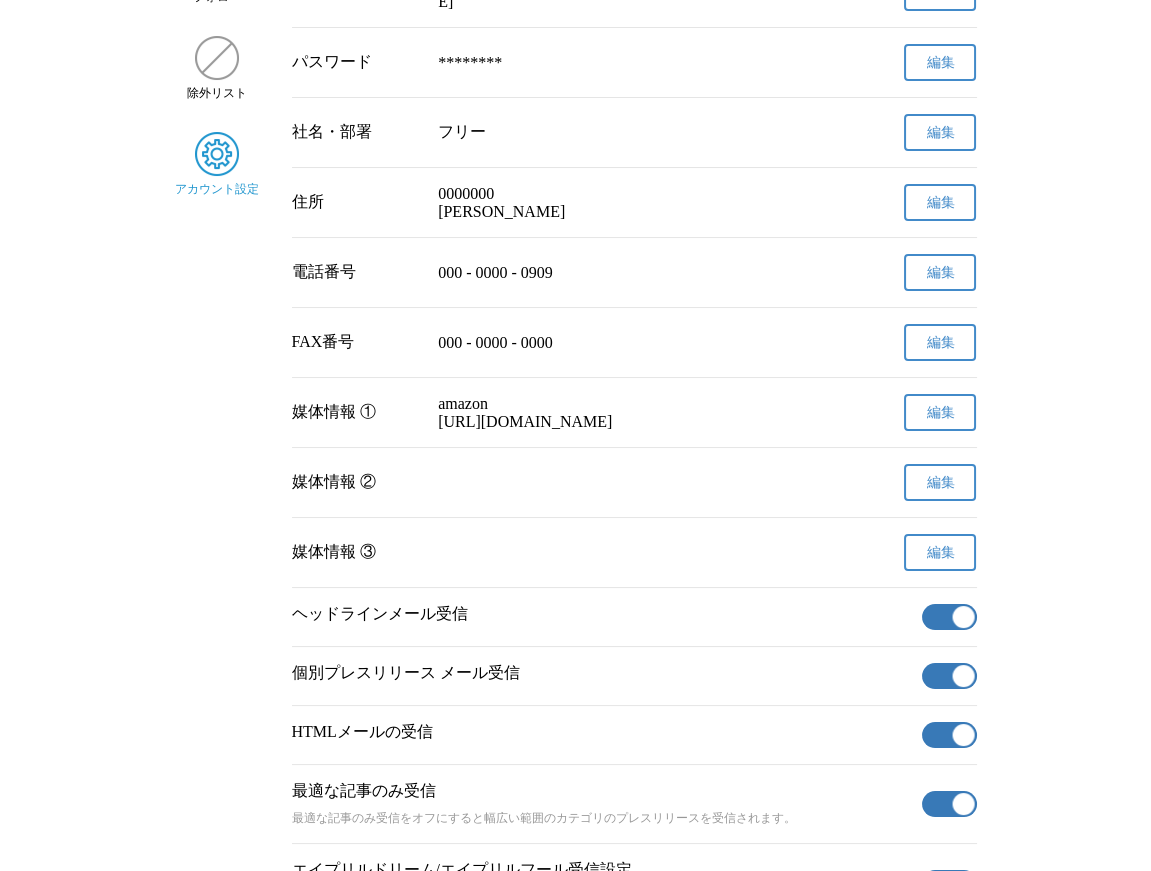 scroll, scrollTop: 419, scrollLeft: 0, axis: vertical 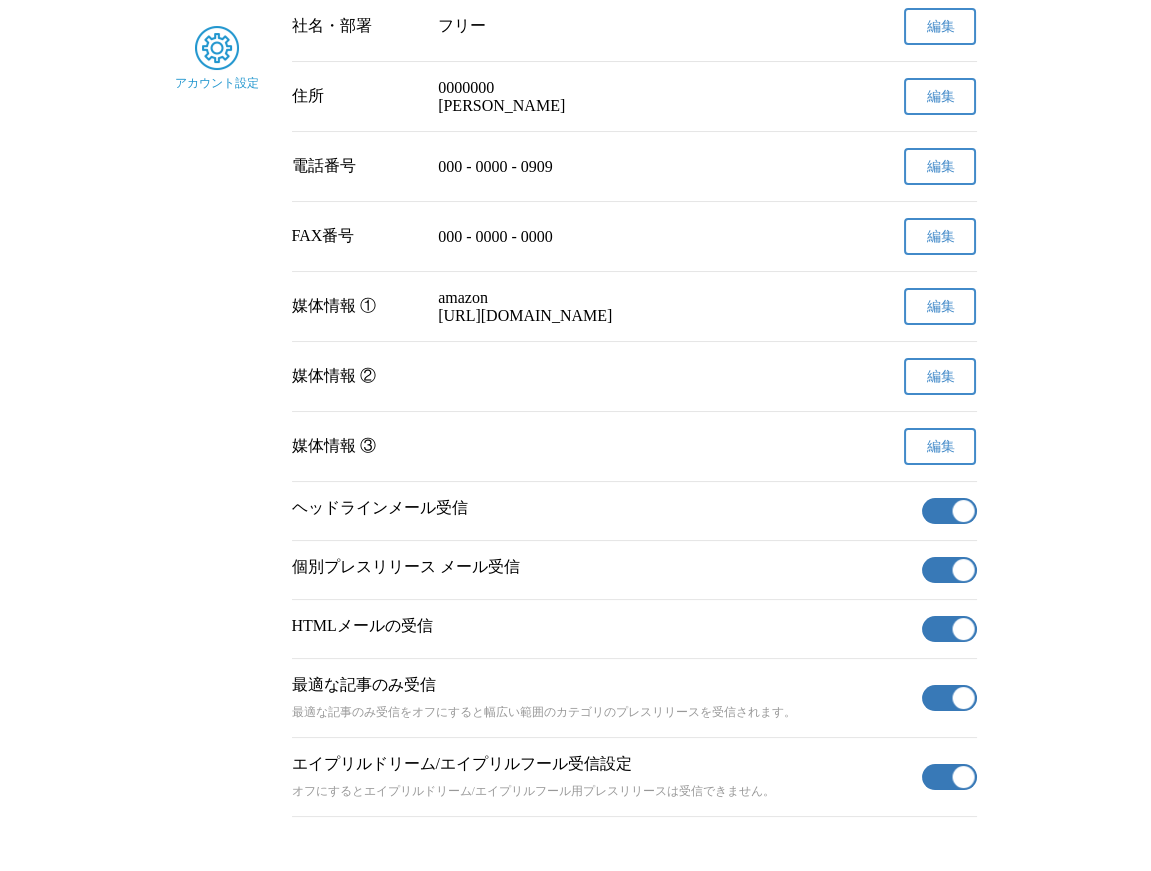 click on "有効" at bounding box center [949, 511] 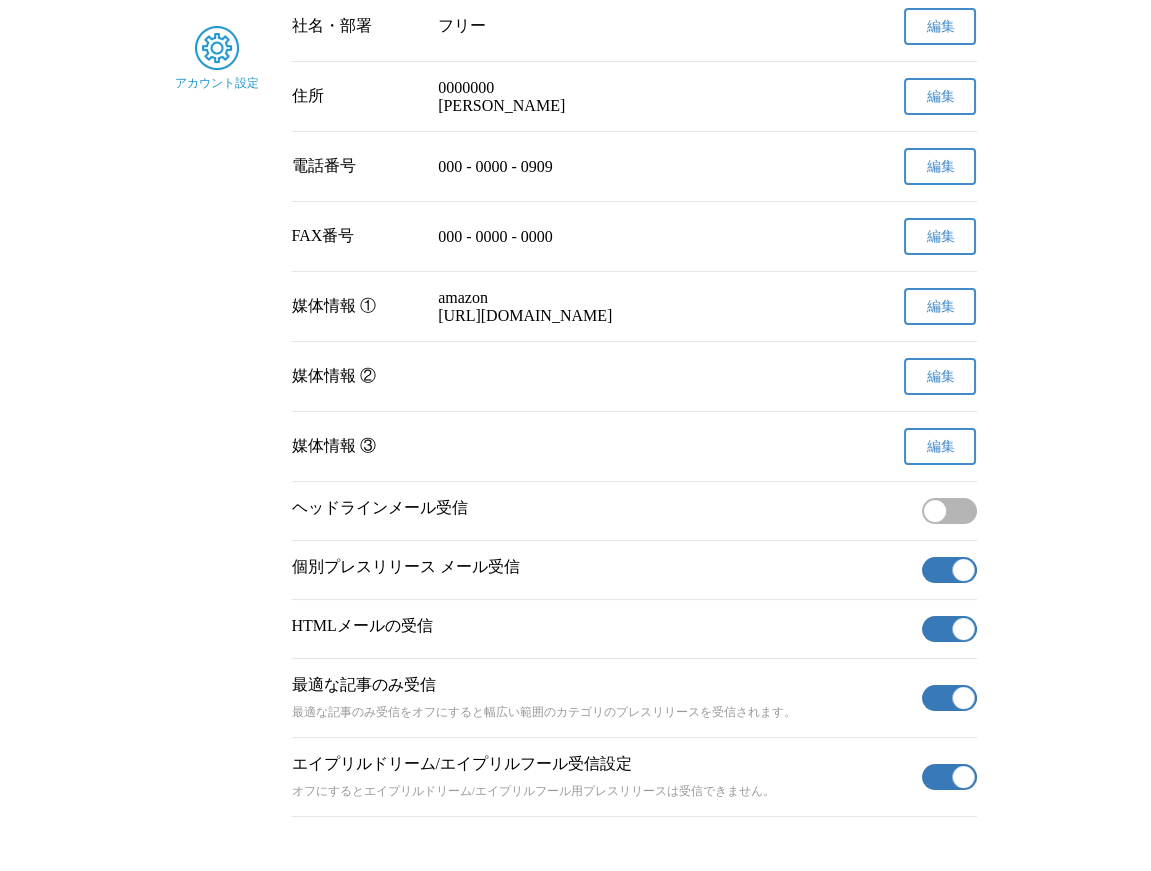 click on "編集" at bounding box center [940, 447] 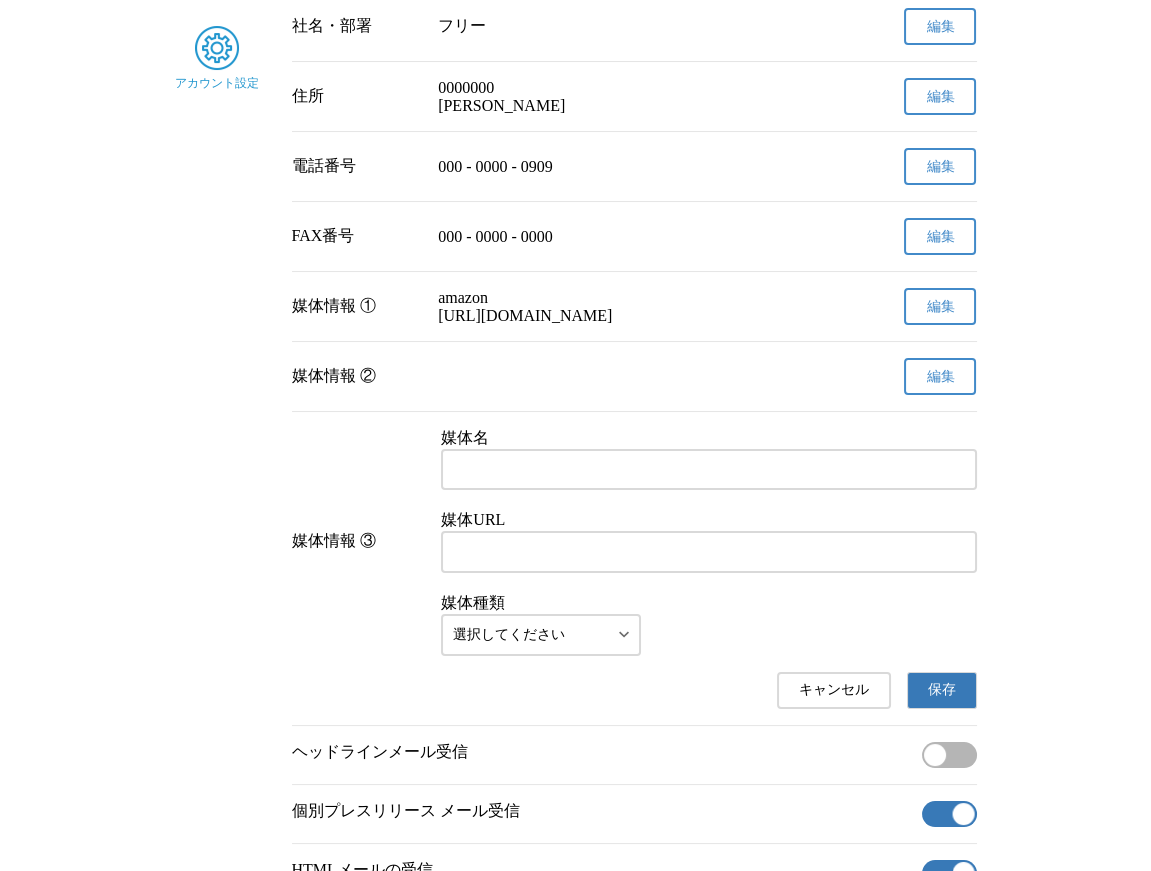 click at bounding box center [708, 470] 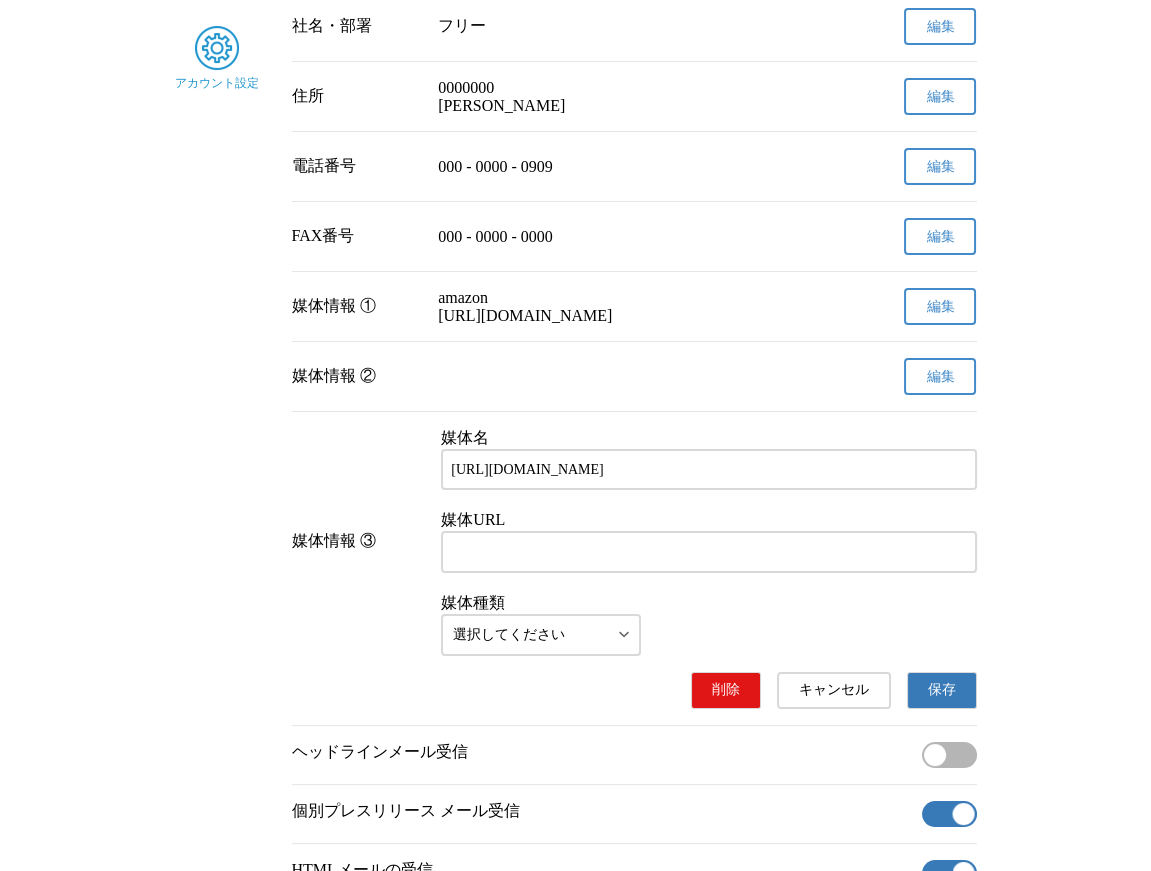 type on "https://amazon.com" 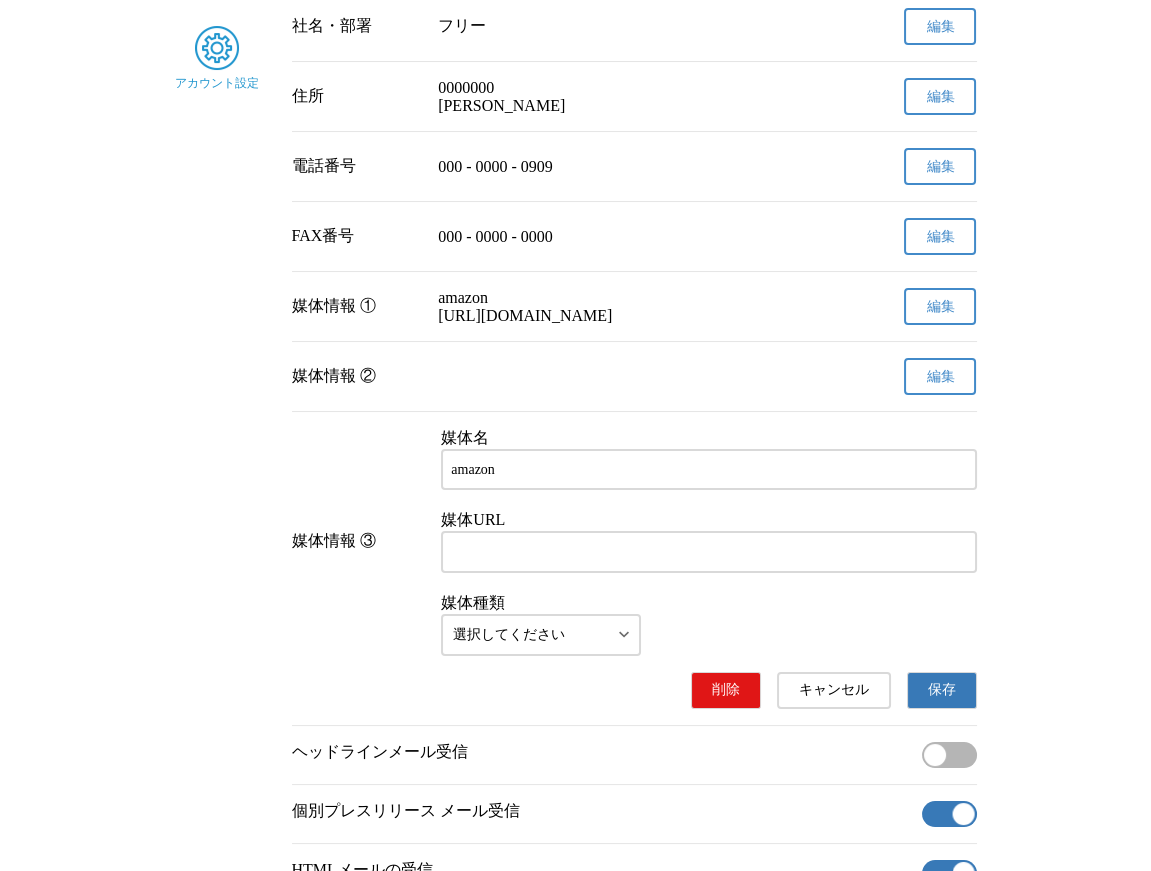 type on "amazon" 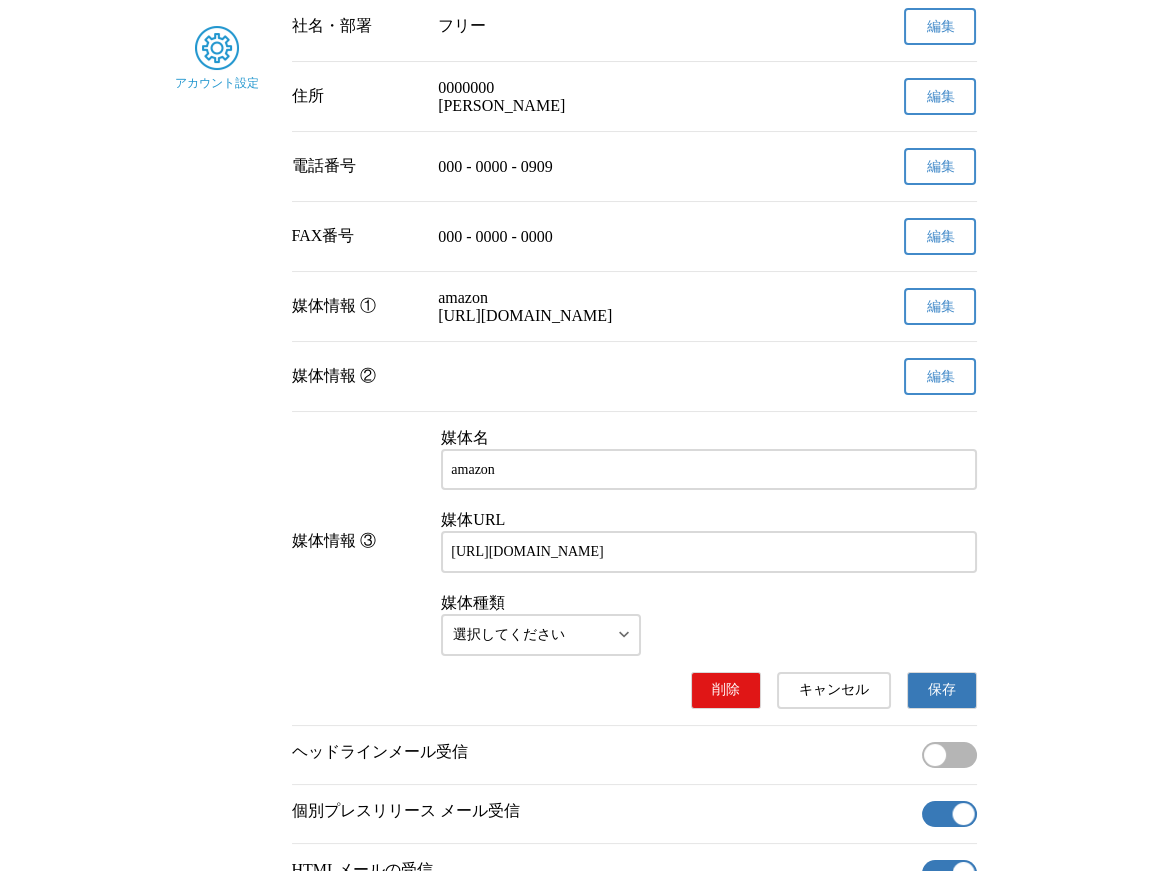 type on "https://amazon.com" 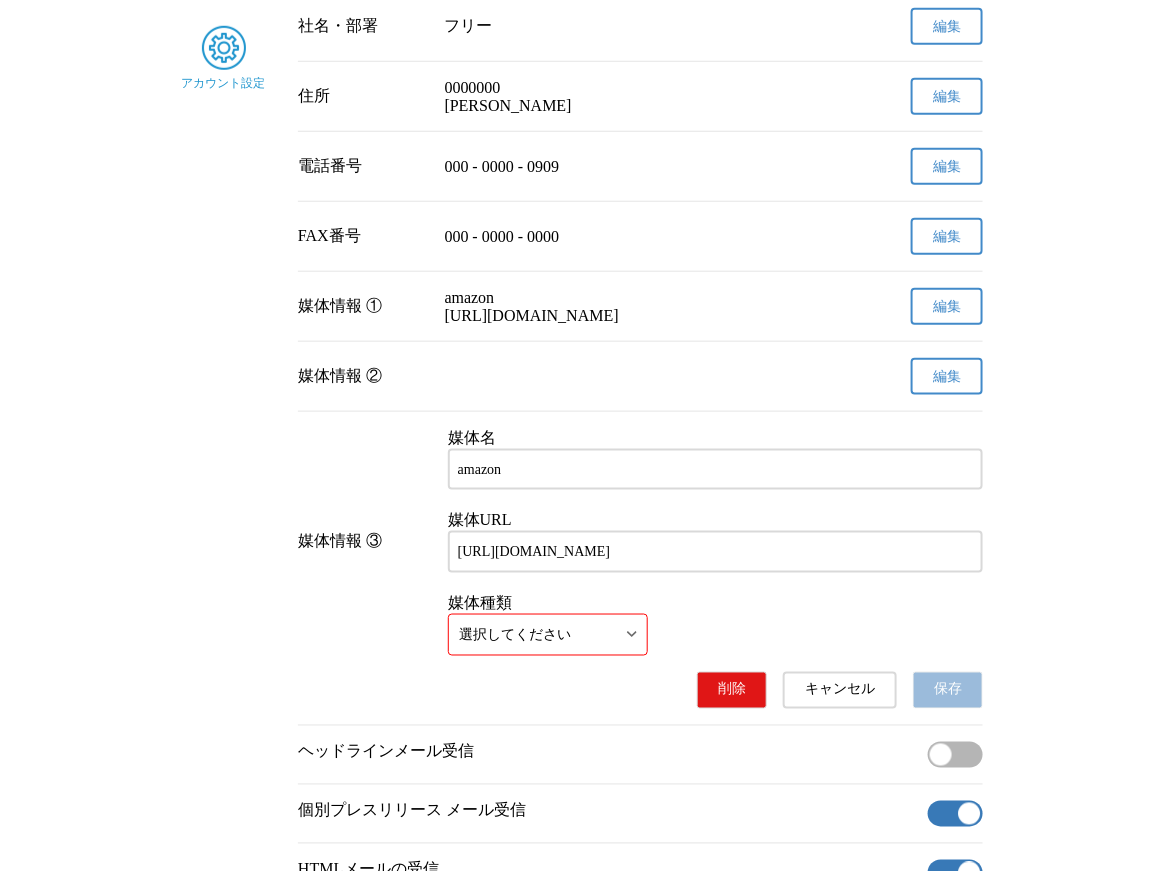 click on "TOPへ戻る 永井 テストテスト  様 ログイン中 最新 検索 保存済み プレスリリース
受信設定 フォロー 除外リスト アカウント設定 アカウント設定 名前 永井　テストテスト 変更申請 確認メールを送信しました メールの受信トレイをご確認ください はい Eメール haruya.nagai+media@prtimes.co.jp 編集 パスワード ******** 編集 社名・部署 フリー 編集 住所 0000000
東京都
編集 電話番号 000 - 0000 - 0909 編集 FAX番号 000 - 0000 - 0000 編集 媒体情報 ① amazon
https://amazon.com 編集 媒体情報 ②
編集 媒体情報 ③ 媒体名 amazon 媒体URL https://amazon.com 媒体種類 選択してください 削除 キャンセル 保存 ヘッドラインメール受信 無効 個別プレスリリース メール受信 有効 HTMLメールの受信 有効 最適な記事のみ受信 有効 エイプリルドリーム/エイプリルフール受信設定 有効" at bounding box center (582, 321) 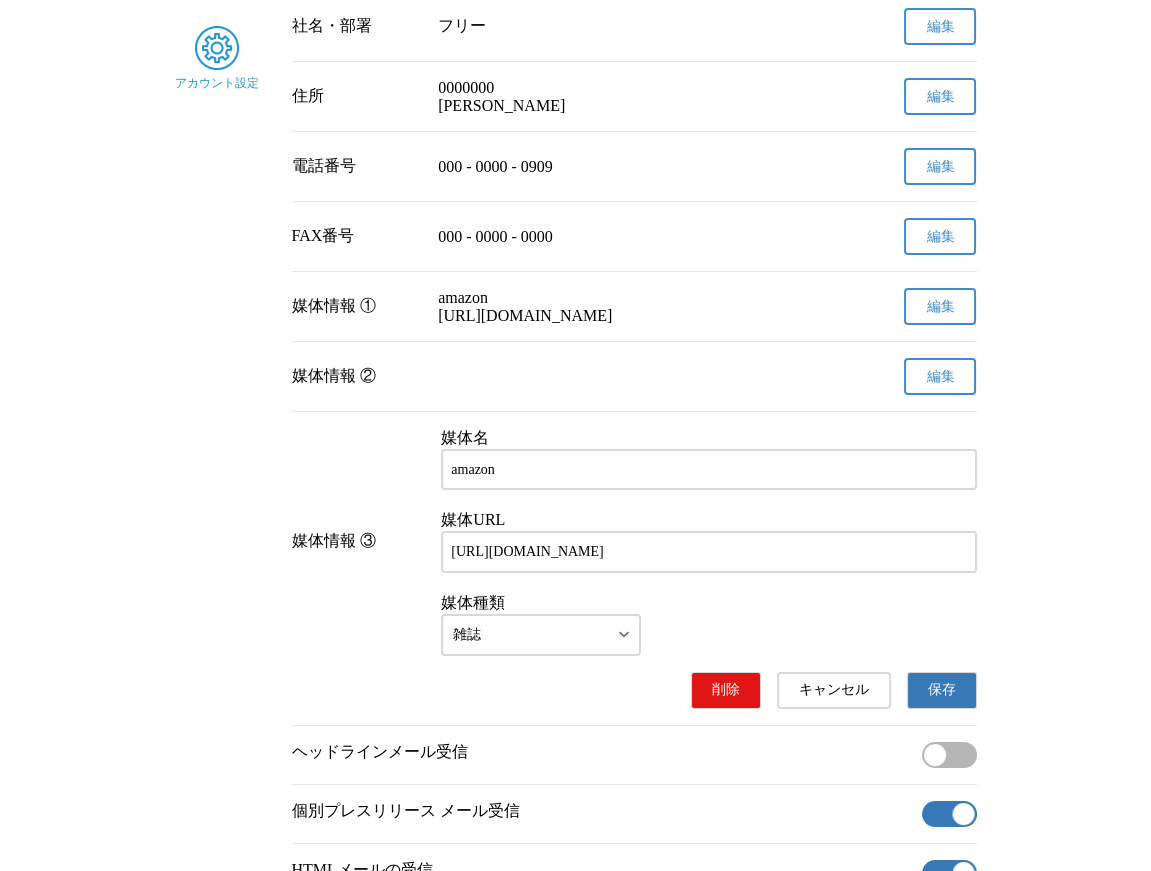 click on "保存" at bounding box center (942, 690) 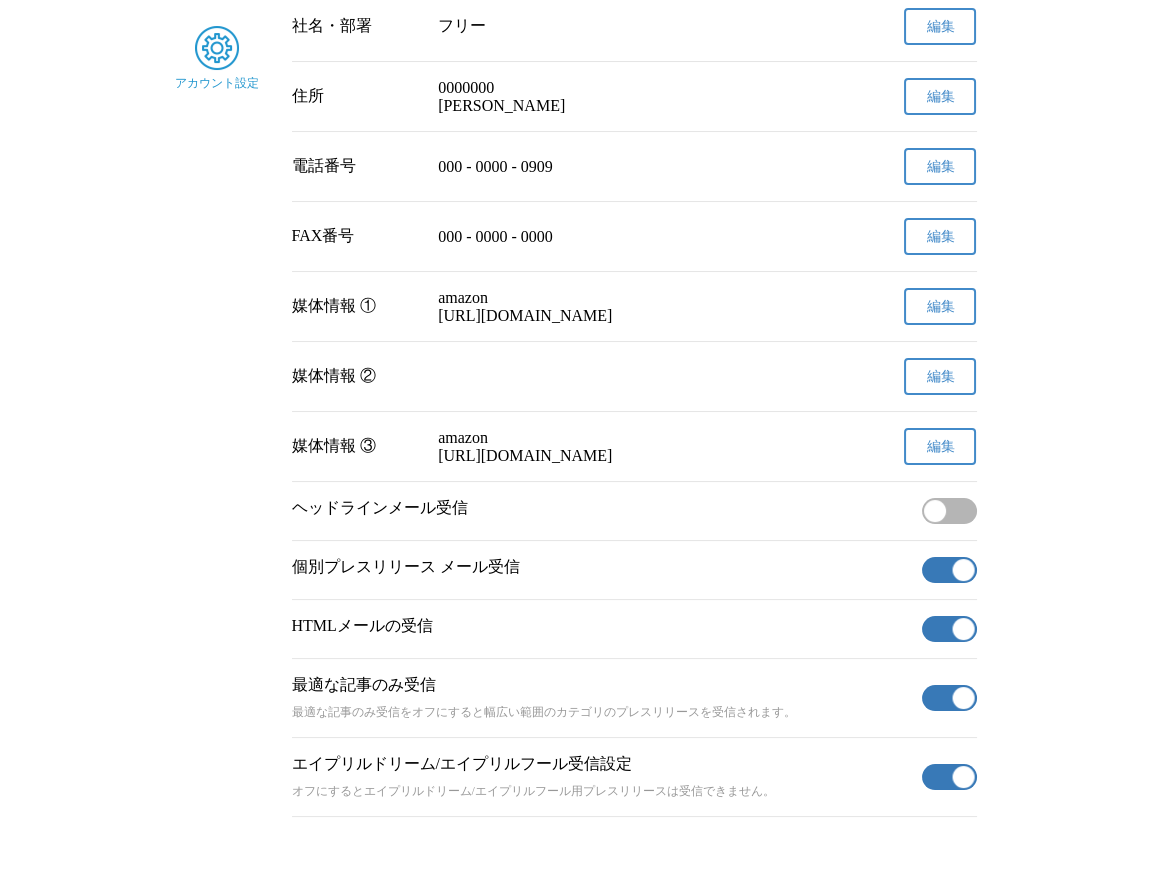 click on "FAX番号 000 - 0000 - 0000 編集" at bounding box center (634, 236) 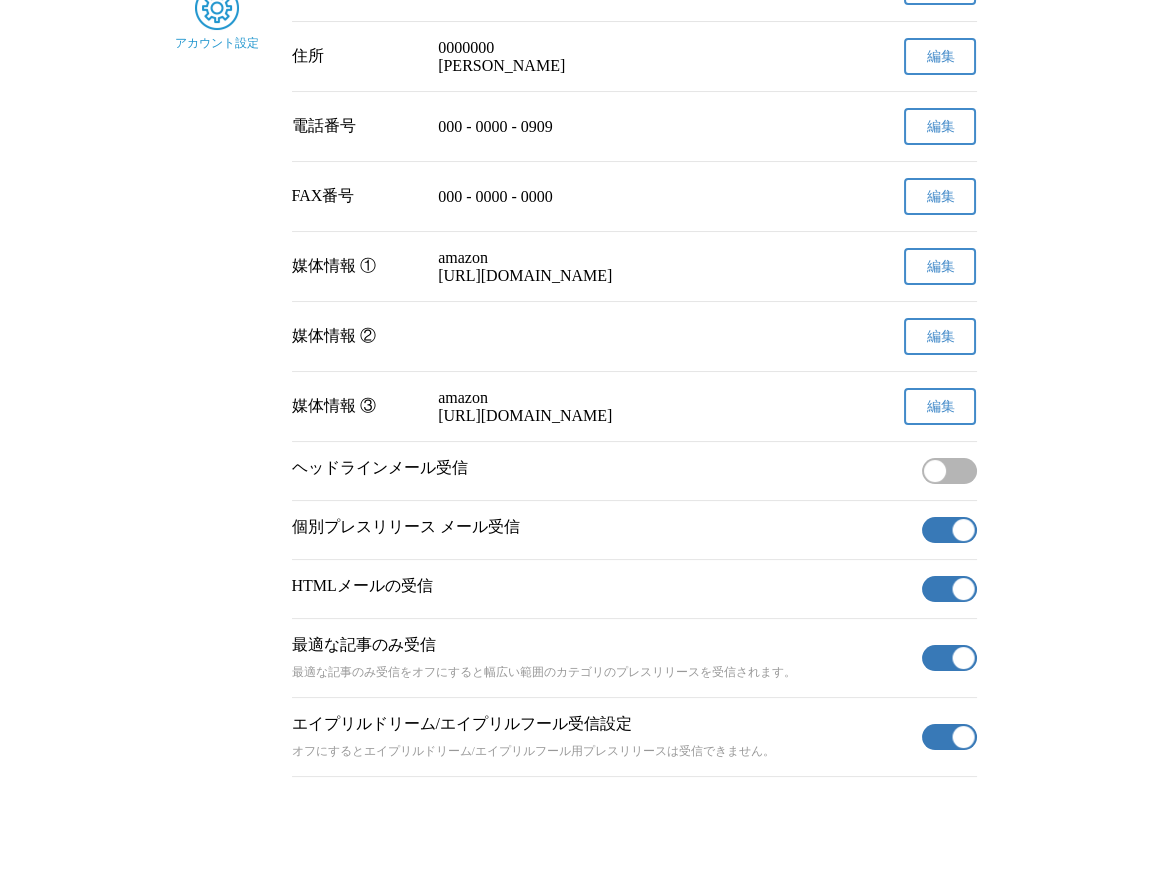 scroll, scrollTop: 558, scrollLeft: 0, axis: vertical 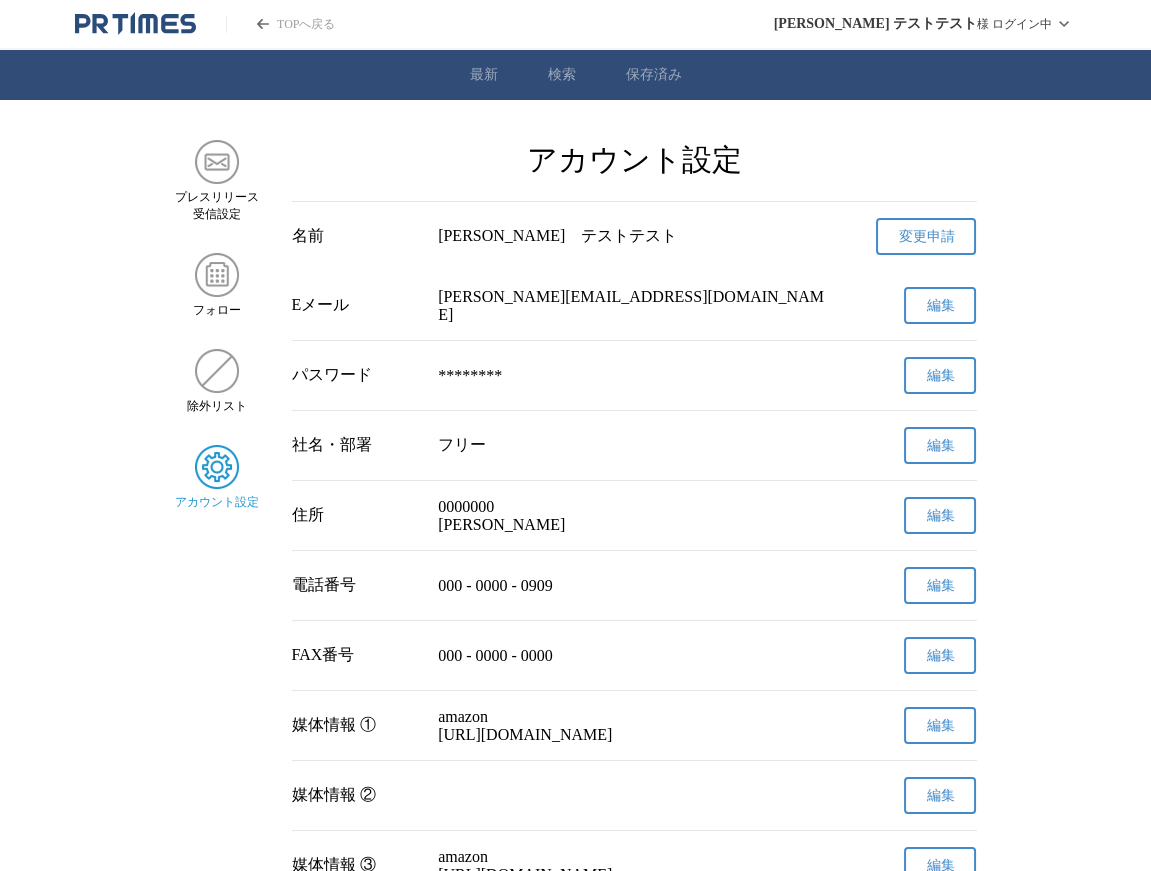 click on "編集" at bounding box center [940, 446] 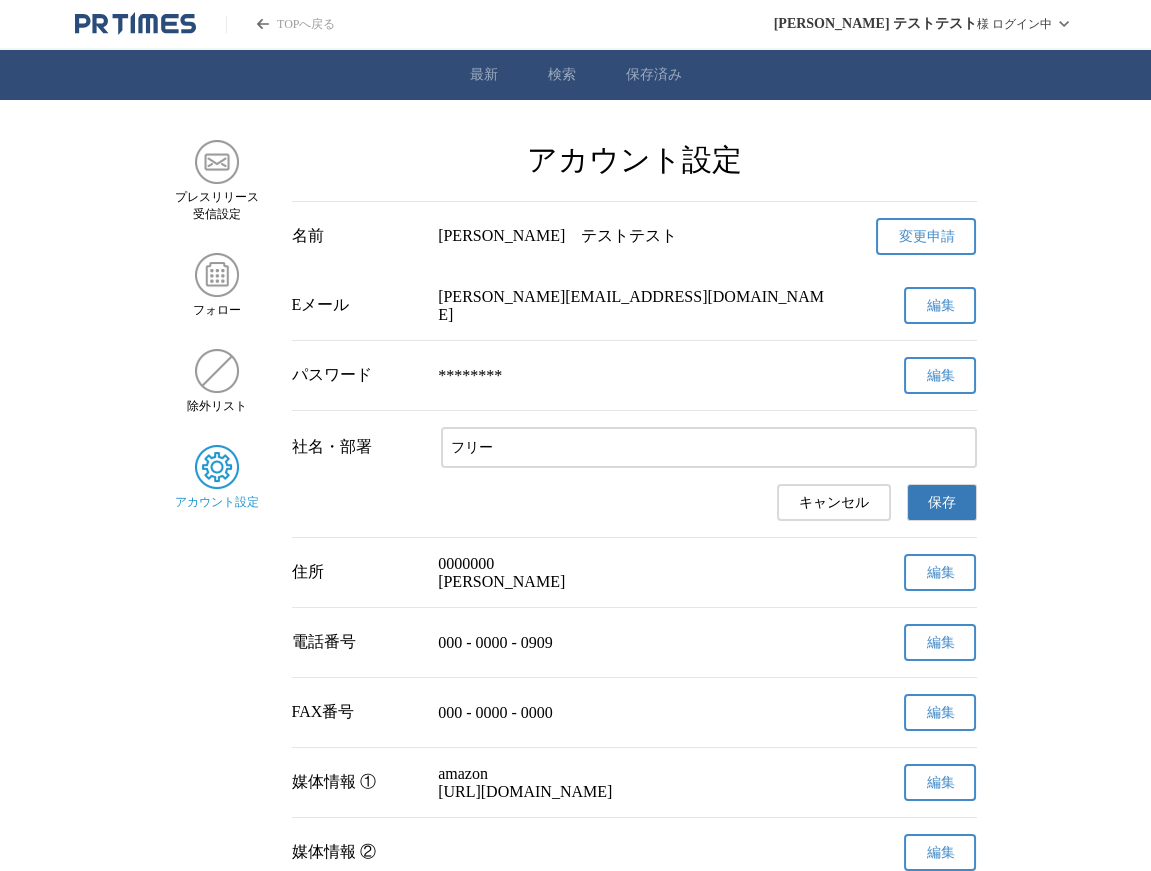 click on "フリー" at bounding box center (708, 448) 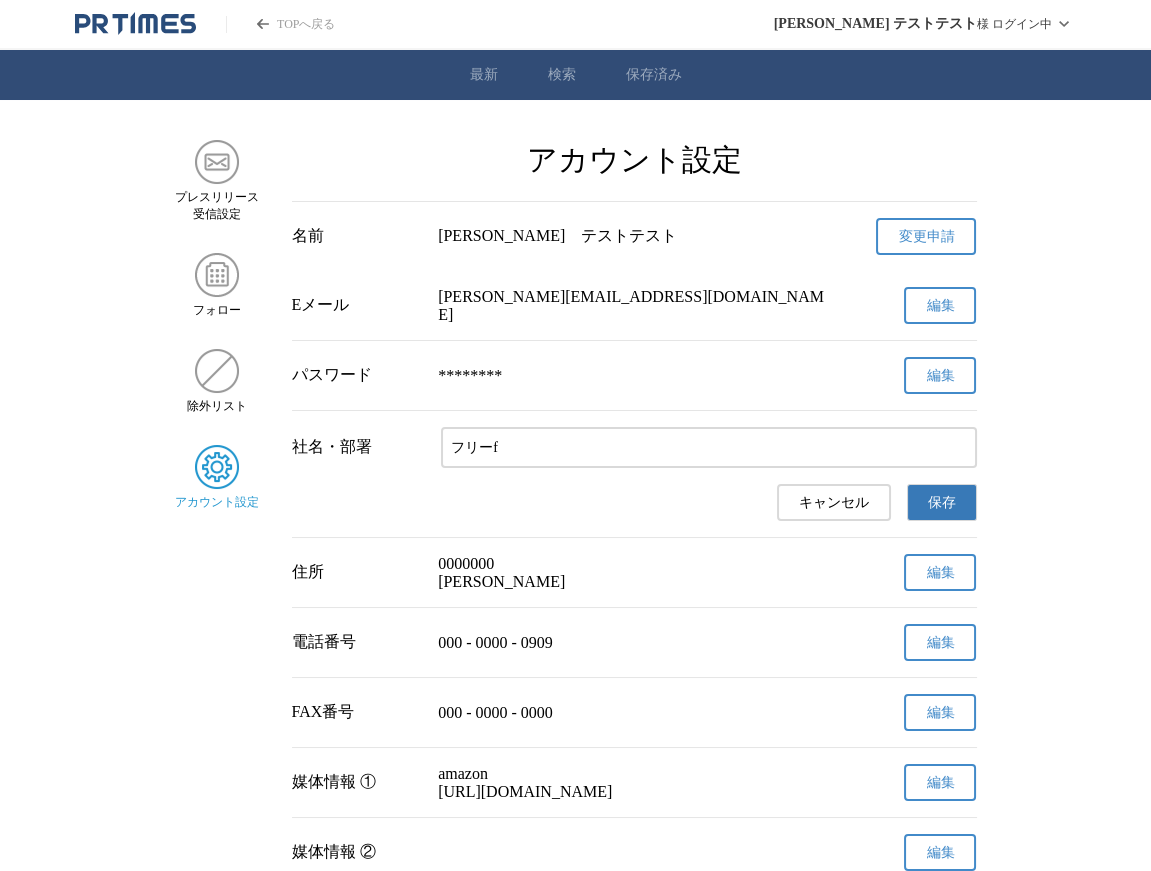 type on "フリーf" 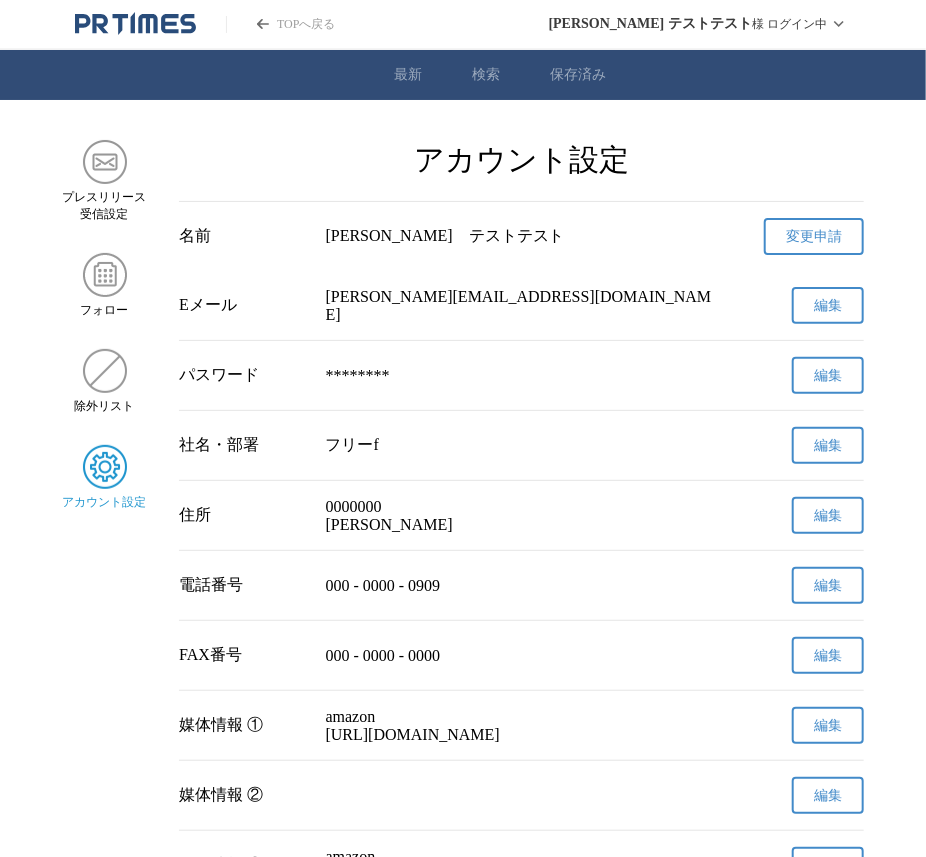 click on "プレスリリース
受信設定 フォロー 除外リスト アカウント設定 アカウント設定 名前 永井　テストテスト 変更申請 確認メールを送信しました メールの受信トレイをご確認ください はい Eメール haruya.nagai+media@prtimes.co.jp 編集 パスワード ******** 編集 社名・部署 フリーf 編集 住所 0000000
東京都
編集 電話番号 000 - 0000 - 0909 編集 FAX番号 000 - 0000 - 0000 編集 媒体情報 ① amazon
https://amazon.com 編集 媒体情報 ②
編集 媒体情報 ③ amazon
https://amazon.com 編集 ヘッドラインメール受信 無効 個別プレスリリース メール受信 有効 HTMLメールの受信 有効 最適な記事のみ受信 最適な記事のみ受信をオフにすると幅広い範囲のカテゴリのプレスリリースを受信されます。 有効 エイプリルドリーム/エイプリルフール受信設定 有効" at bounding box center [463, 688] 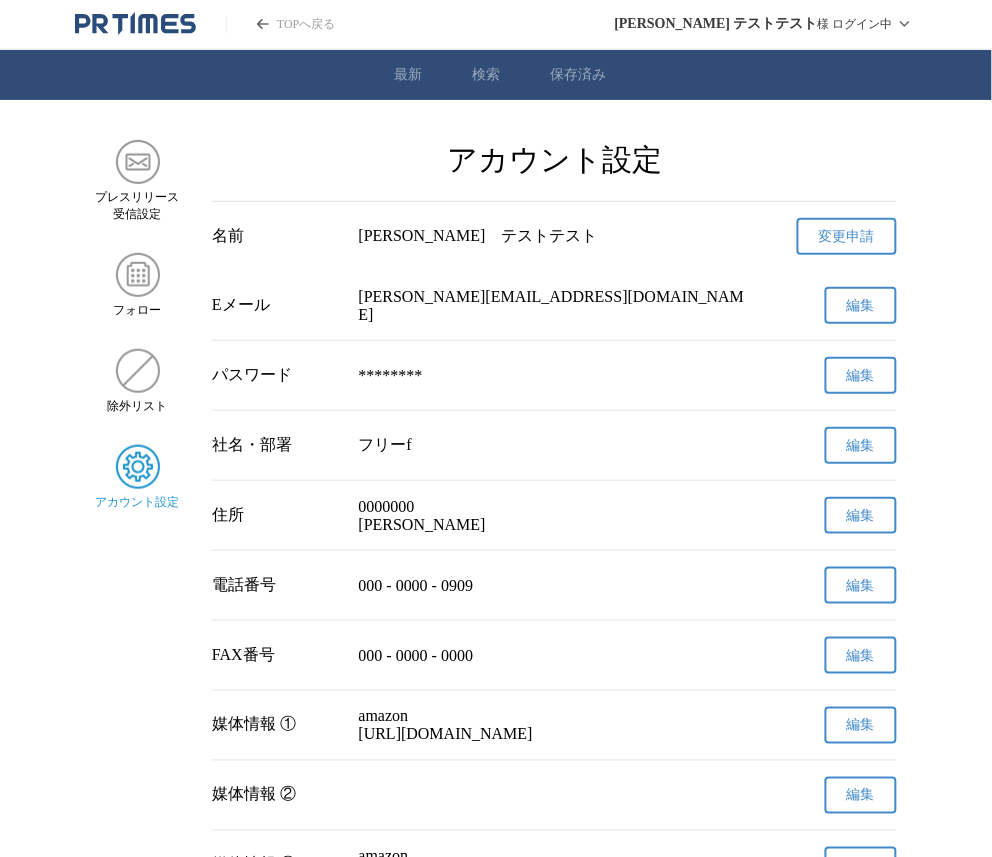 click on "名前 永井　テストテスト 変更申請" at bounding box center (554, 236) 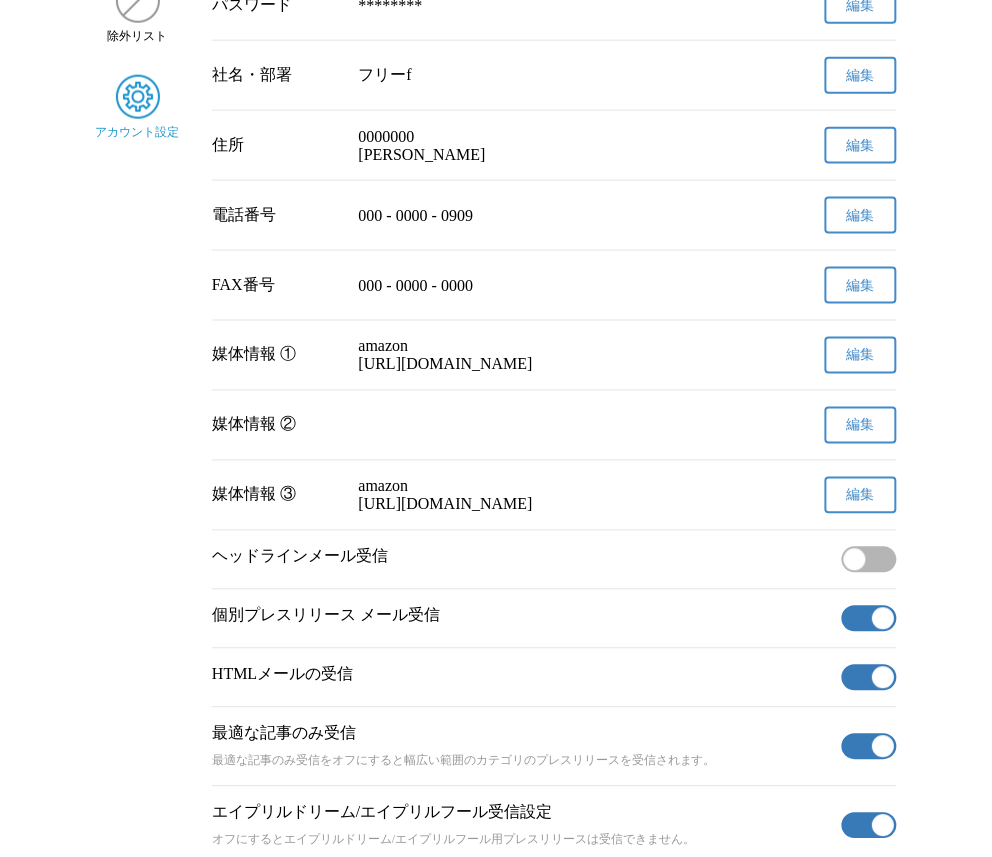 scroll, scrollTop: 572, scrollLeft: 0, axis: vertical 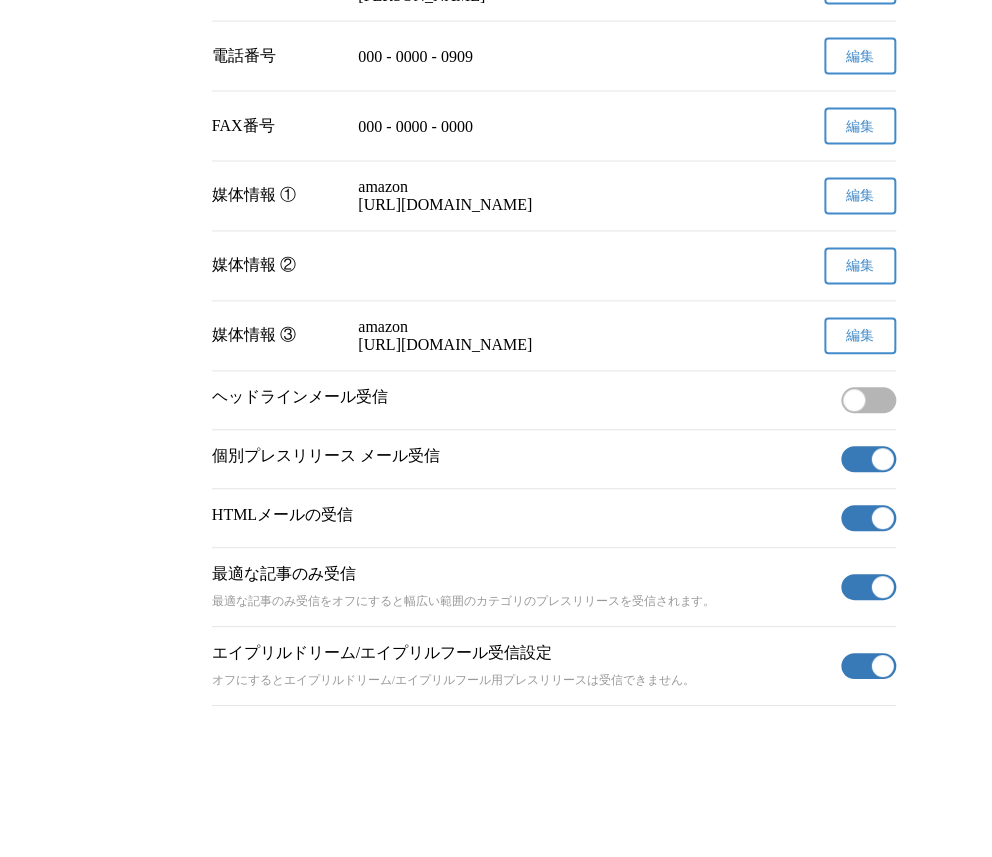 click on "個別プレスリリース メール受信 有効" at bounding box center [554, 460] 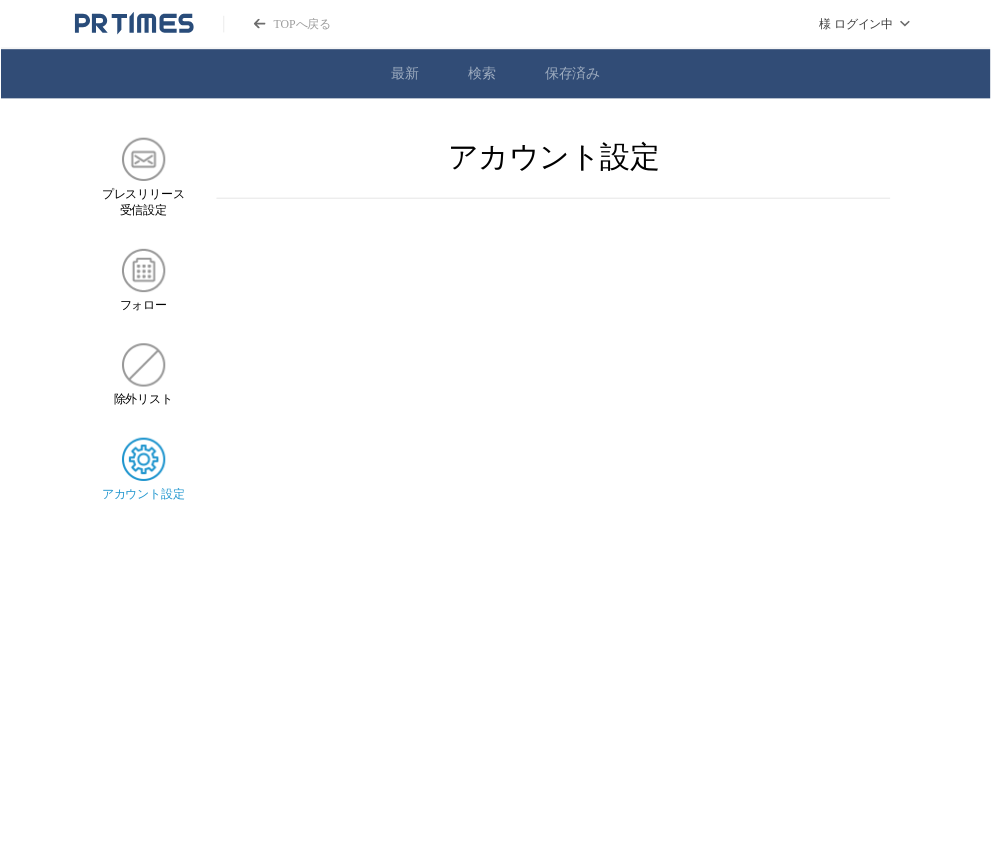 scroll, scrollTop: 572, scrollLeft: 0, axis: vertical 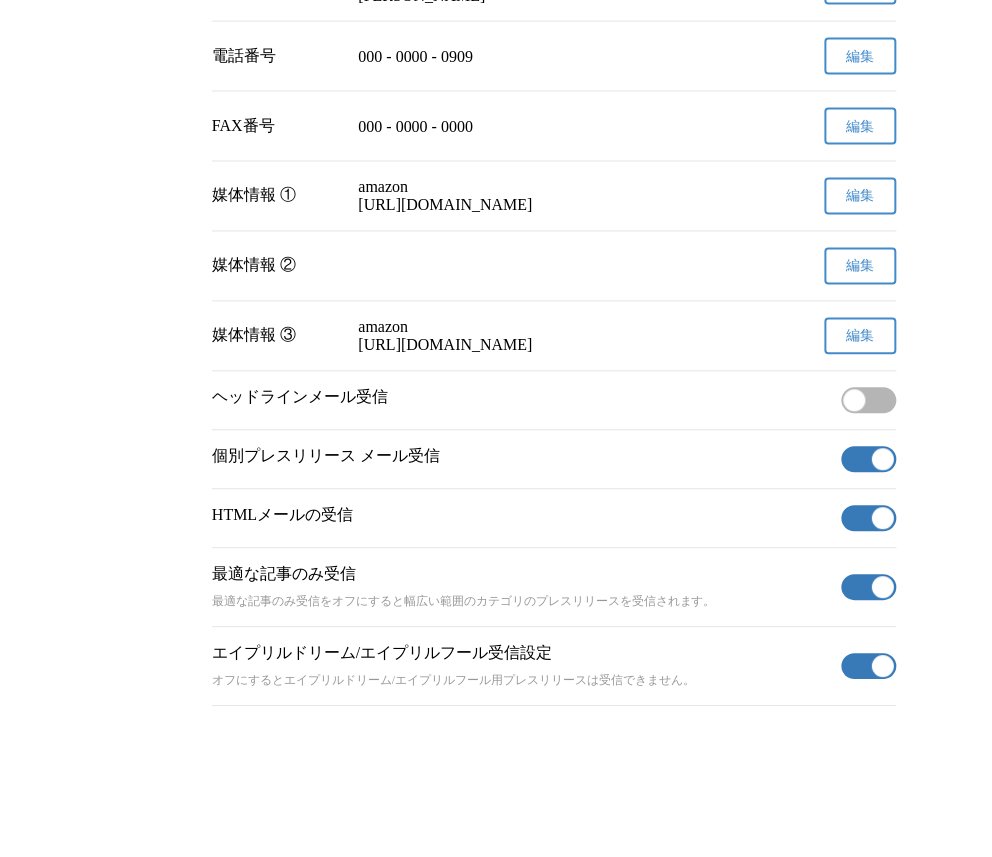 click on "有効" at bounding box center [869, 460] 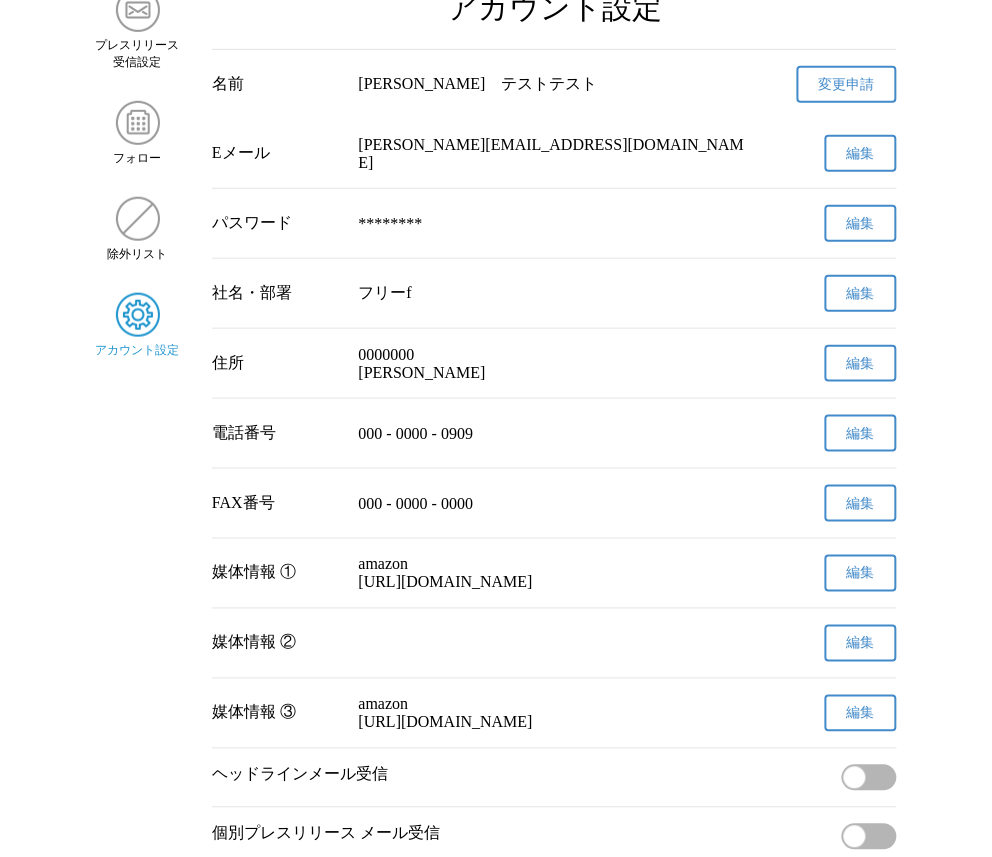 scroll, scrollTop: 0, scrollLeft: 0, axis: both 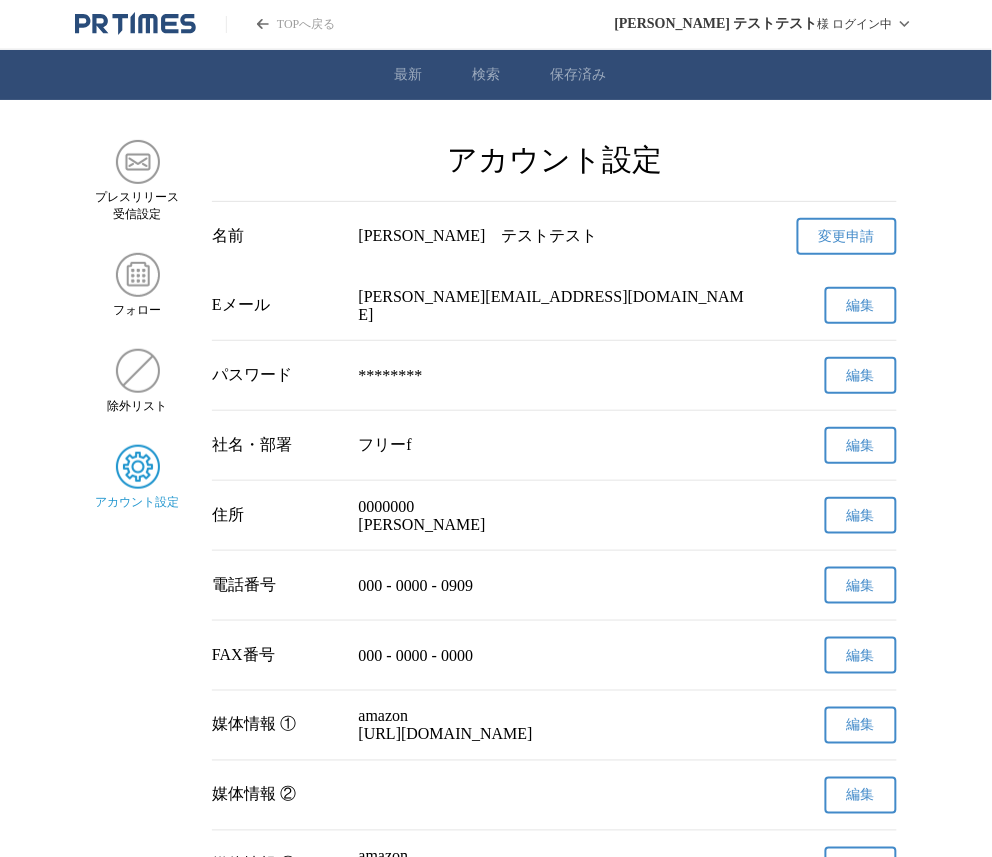 click on "Eメール [PERSON_NAME][EMAIL_ADDRESS][DOMAIN_NAME] 編集" at bounding box center (554, 305) 